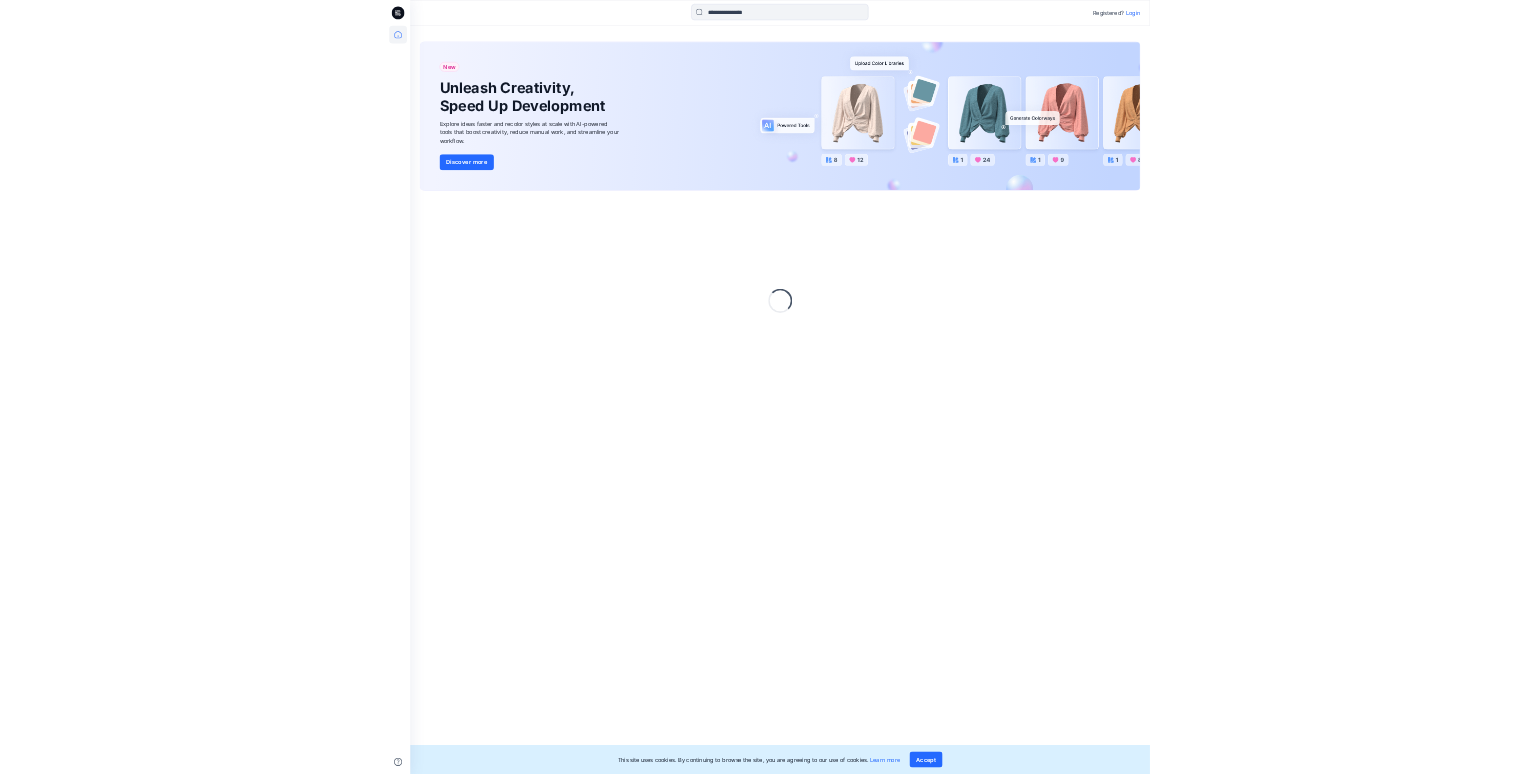 scroll, scrollTop: 0, scrollLeft: 0, axis: both 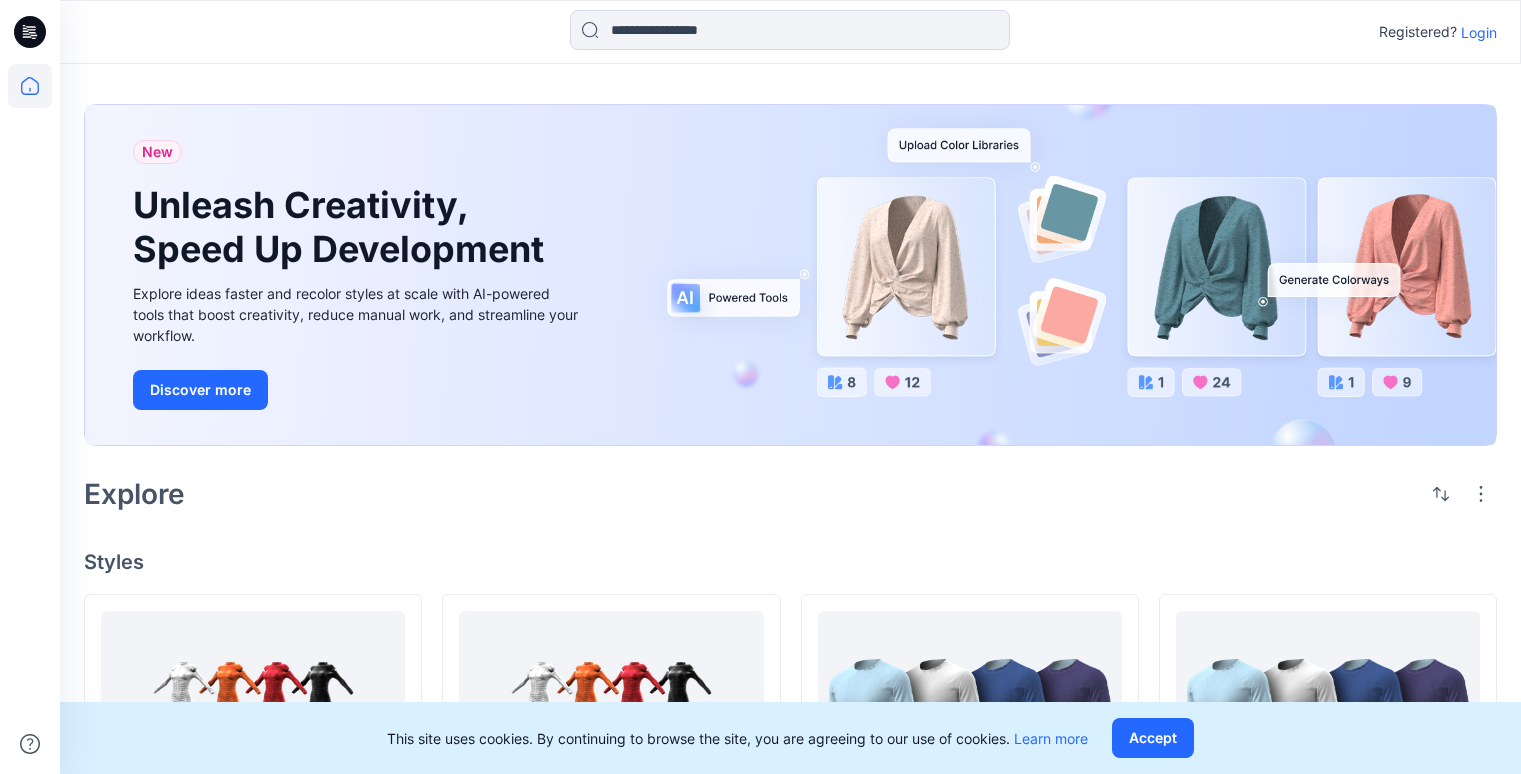click on "Login" at bounding box center [1479, 32] 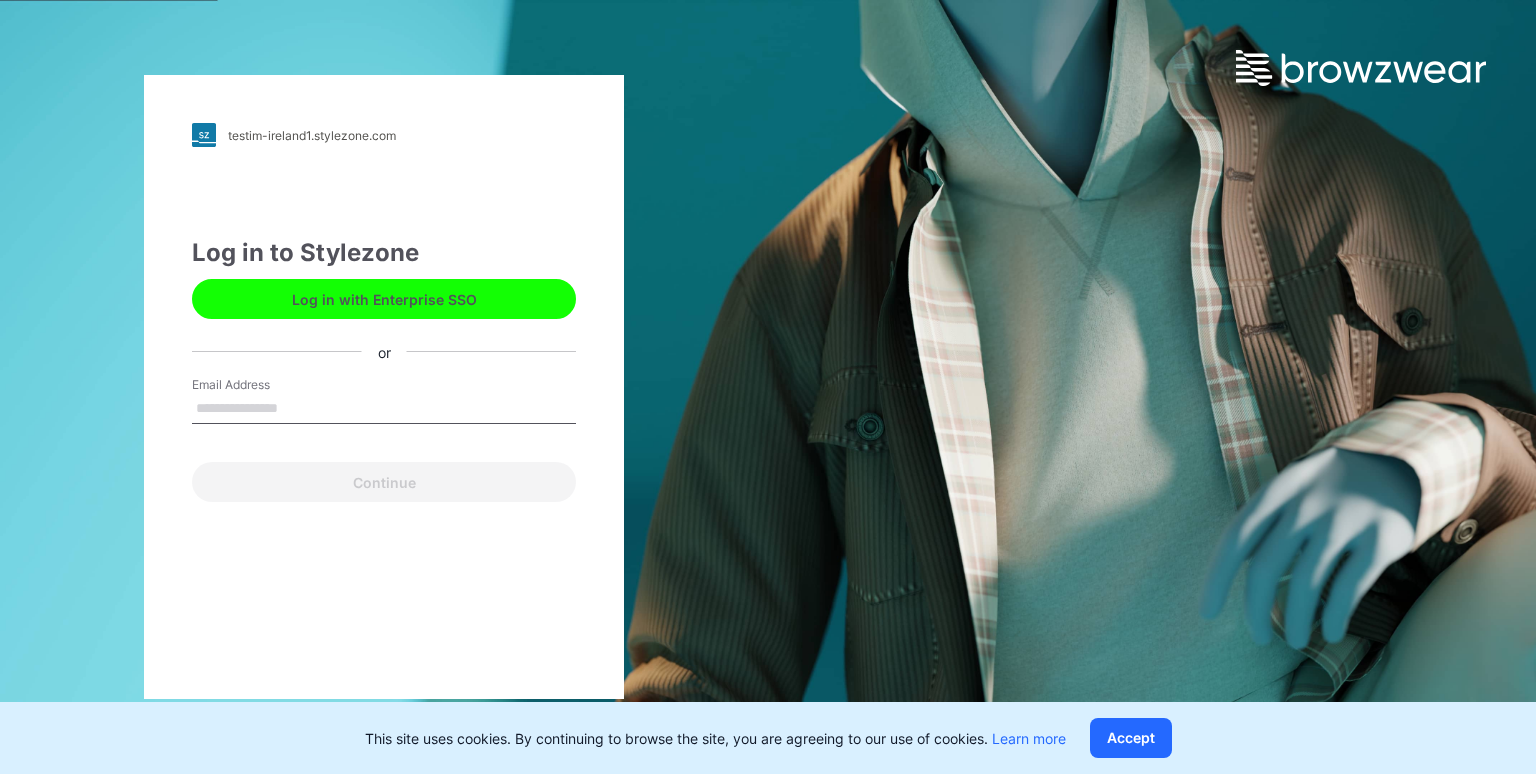 click on "Email Address" at bounding box center (384, 409) 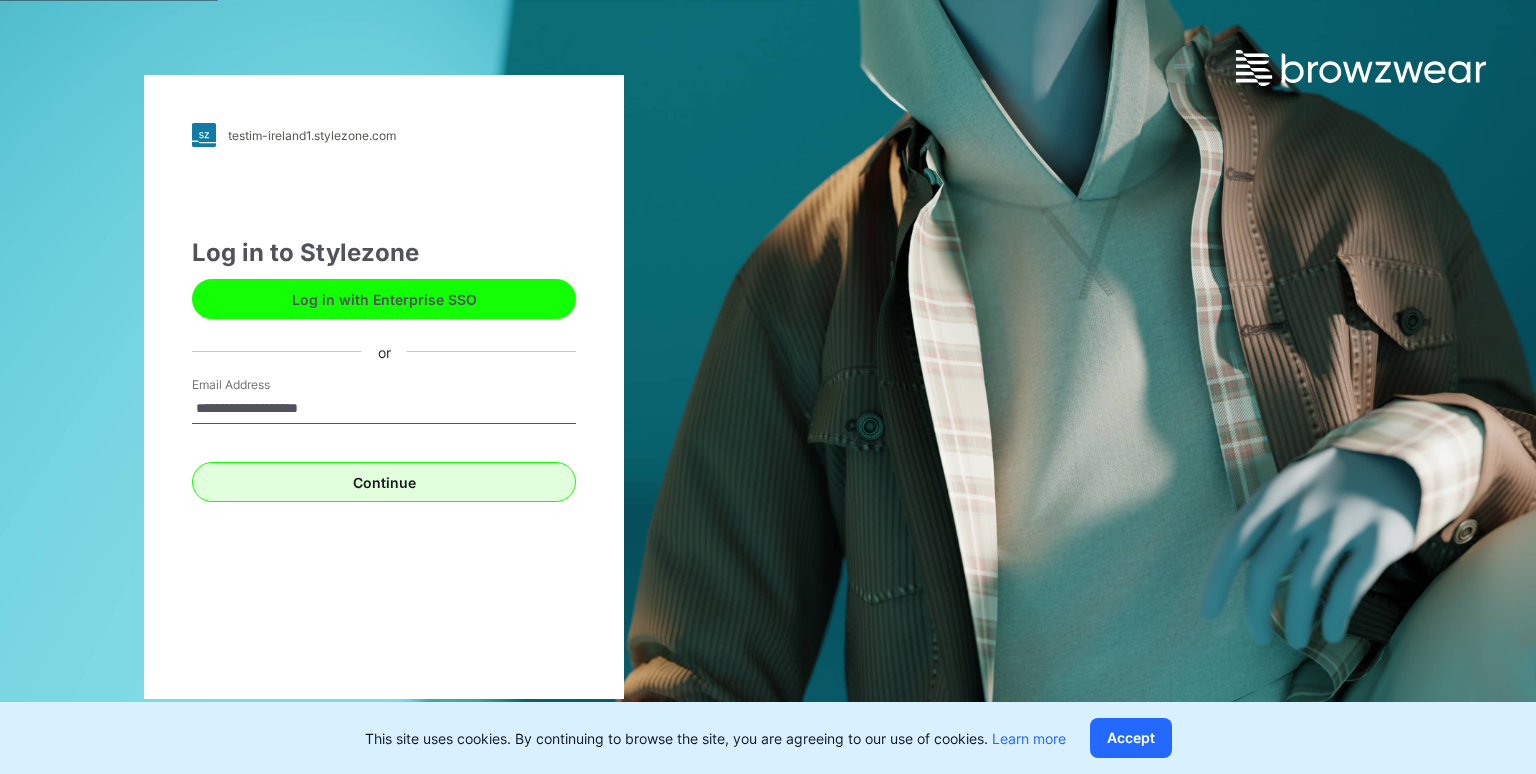 type on "**********" 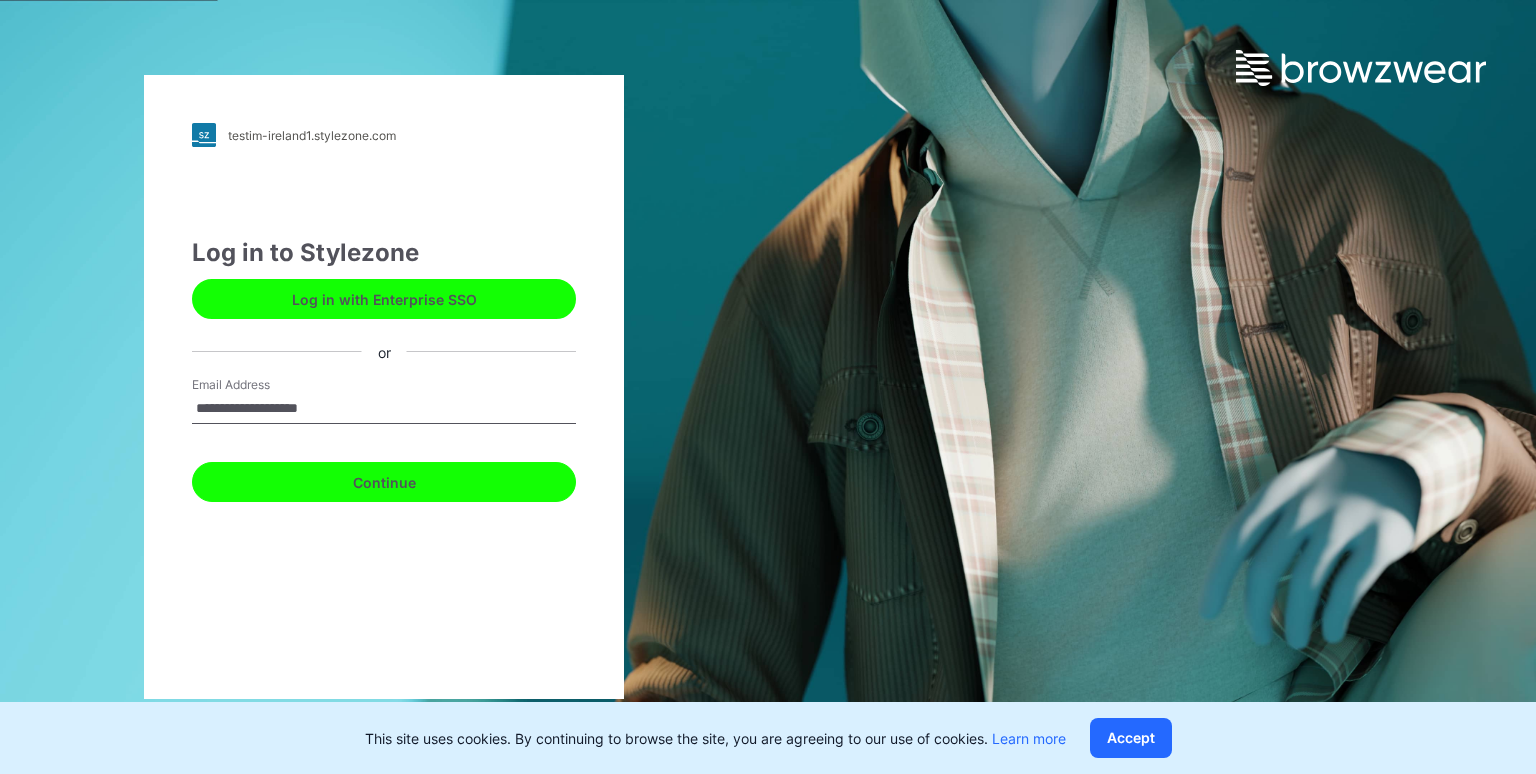 click on "Continue" at bounding box center (384, 482) 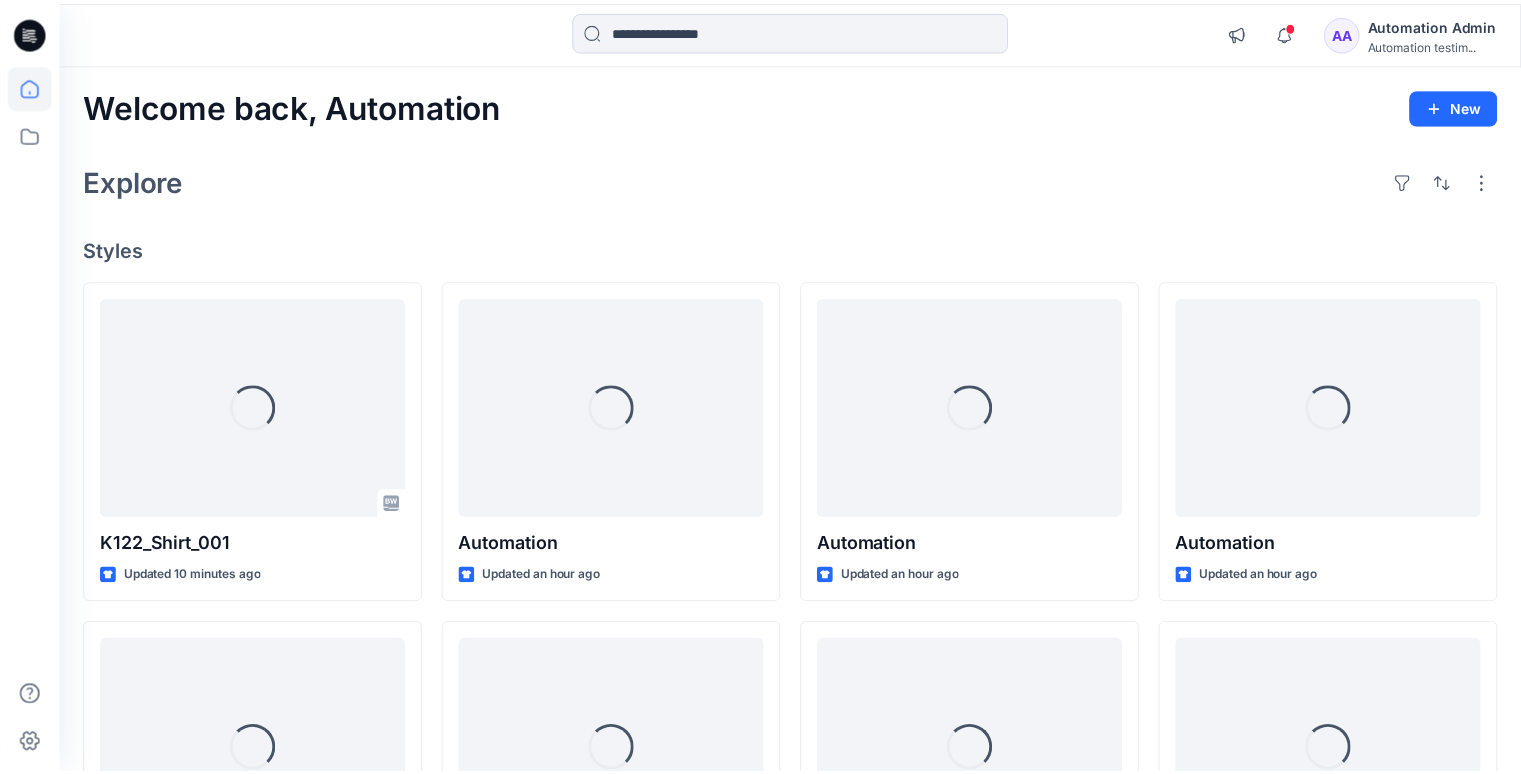scroll, scrollTop: 0, scrollLeft: 0, axis: both 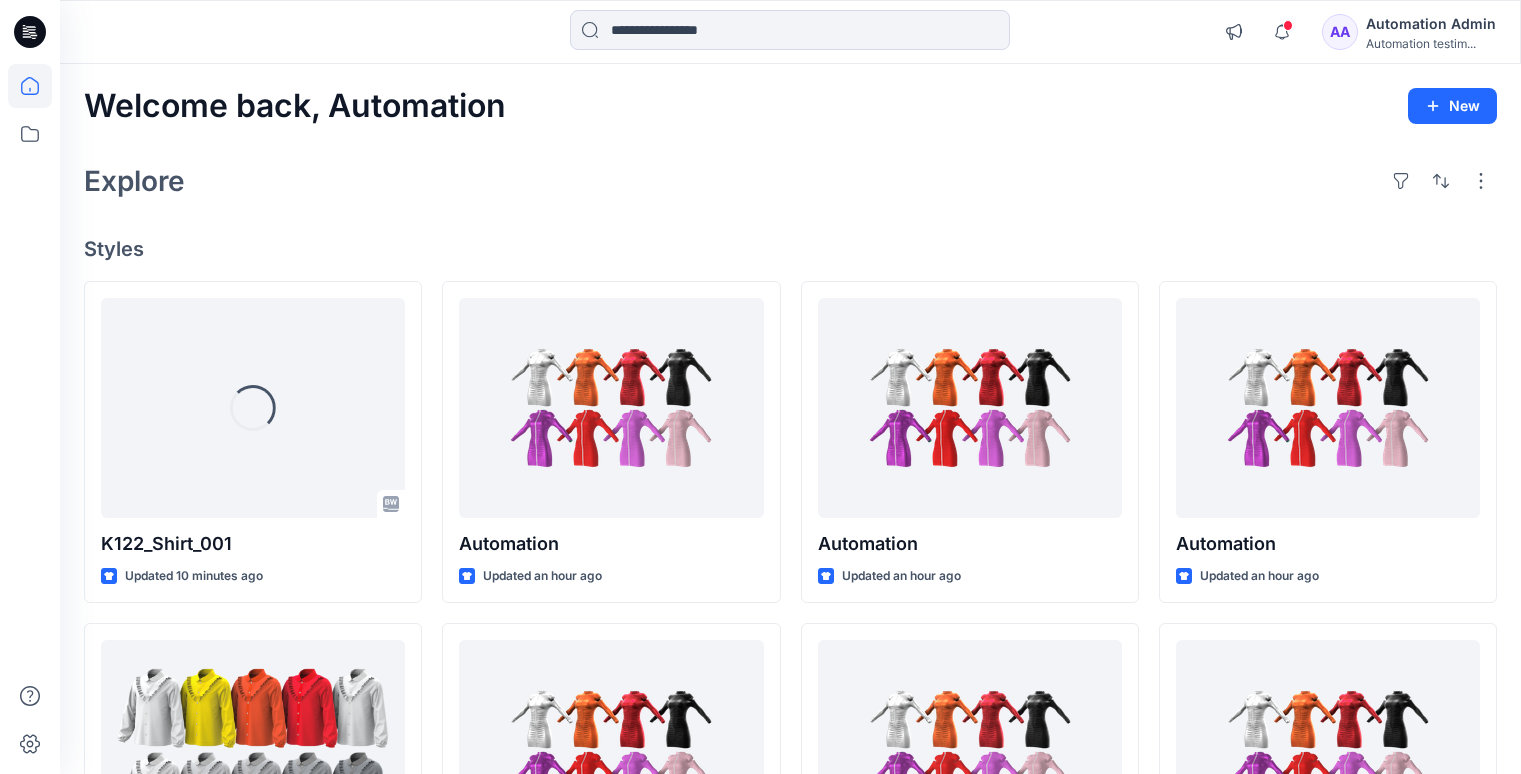 click 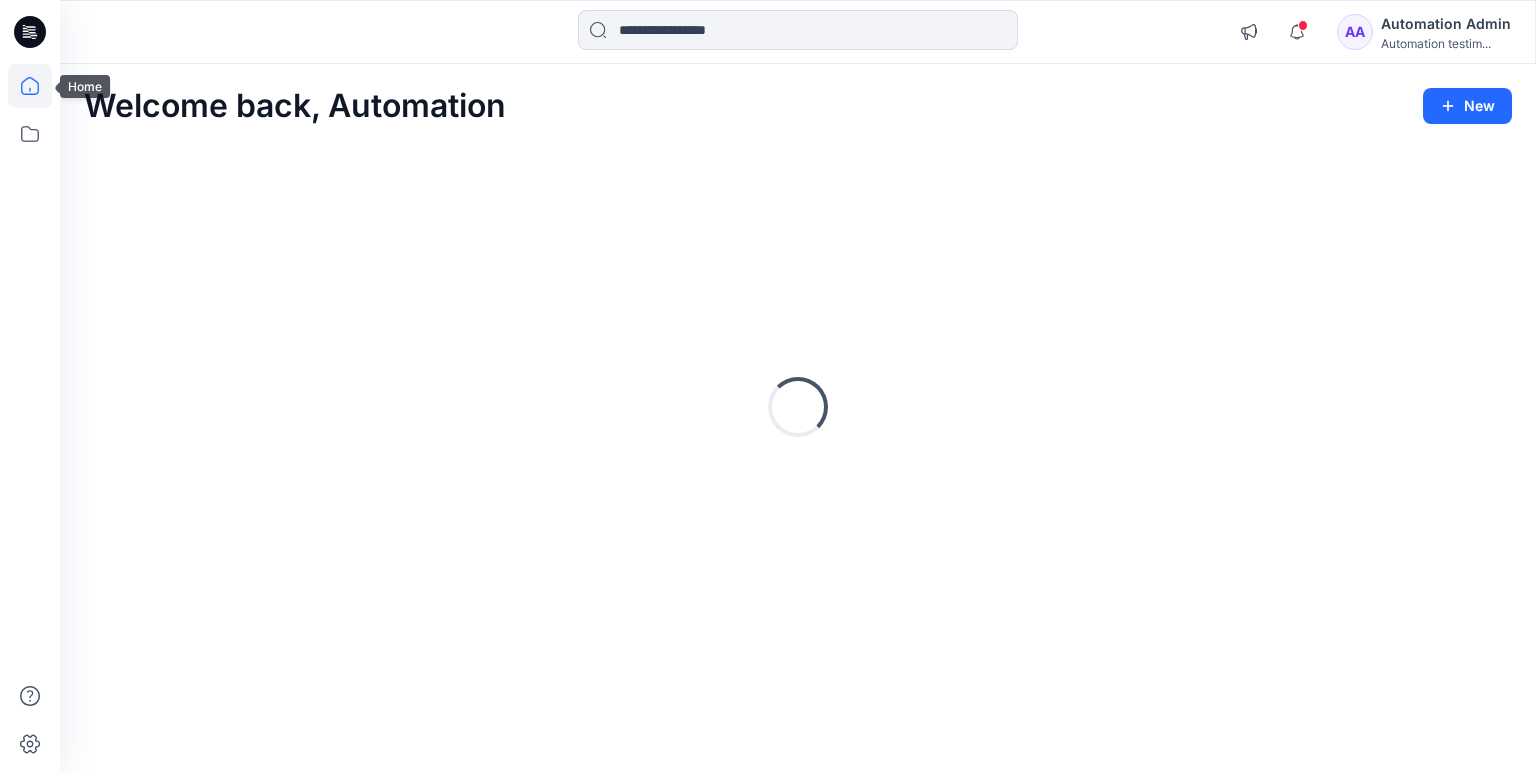 scroll, scrollTop: 0, scrollLeft: 0, axis: both 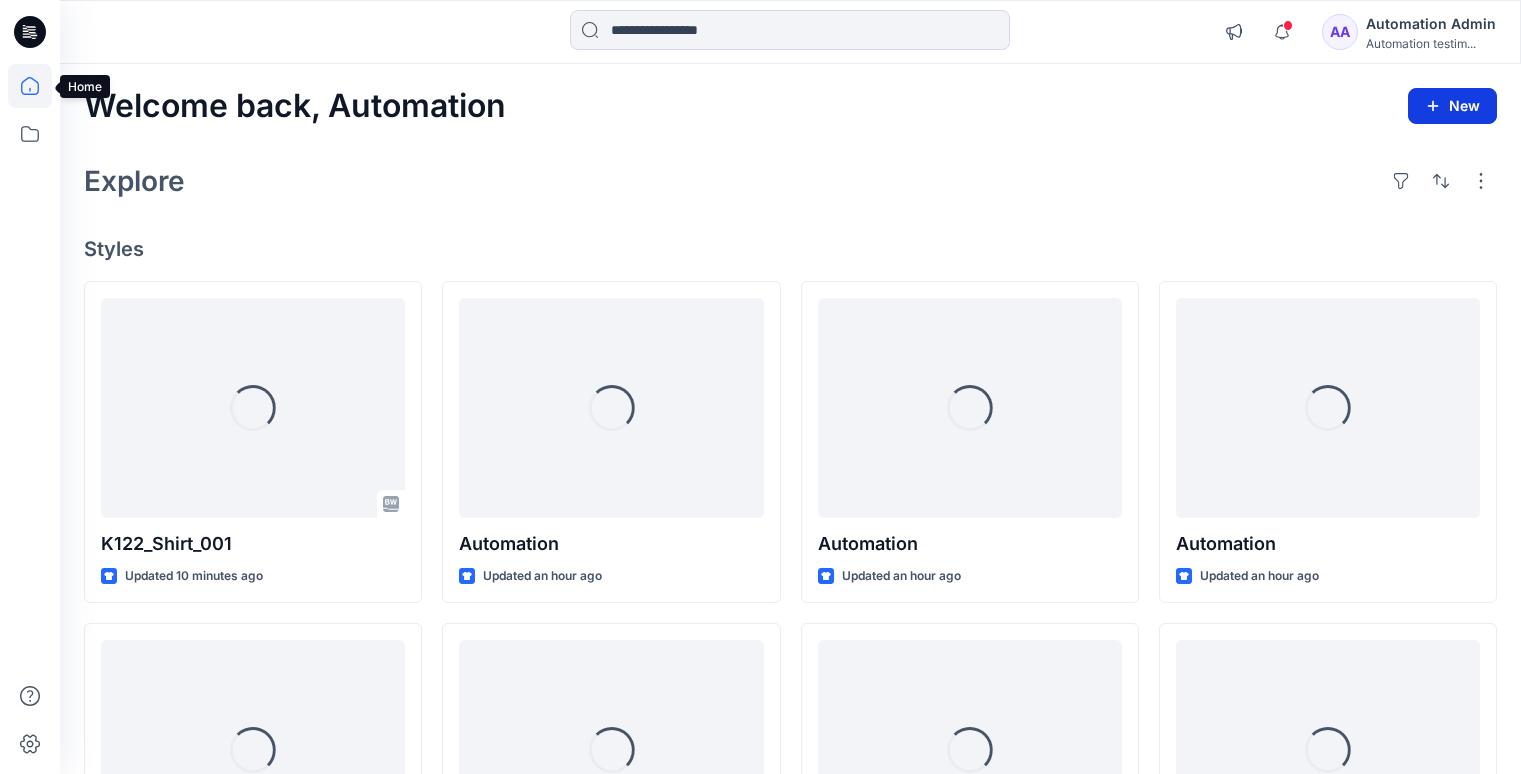 click on "New" at bounding box center (1452, 106) 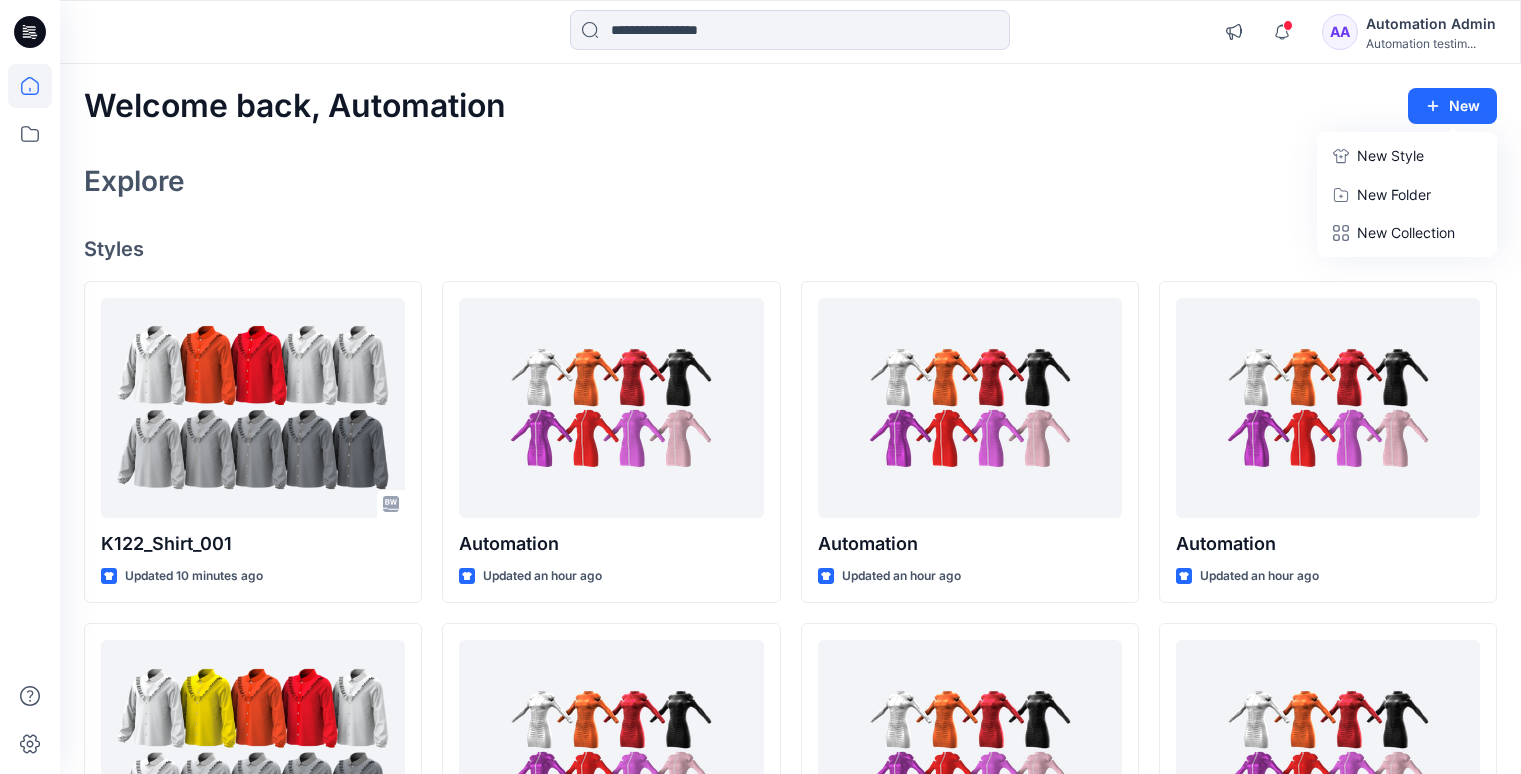 click on "New Style" at bounding box center (1390, 156) 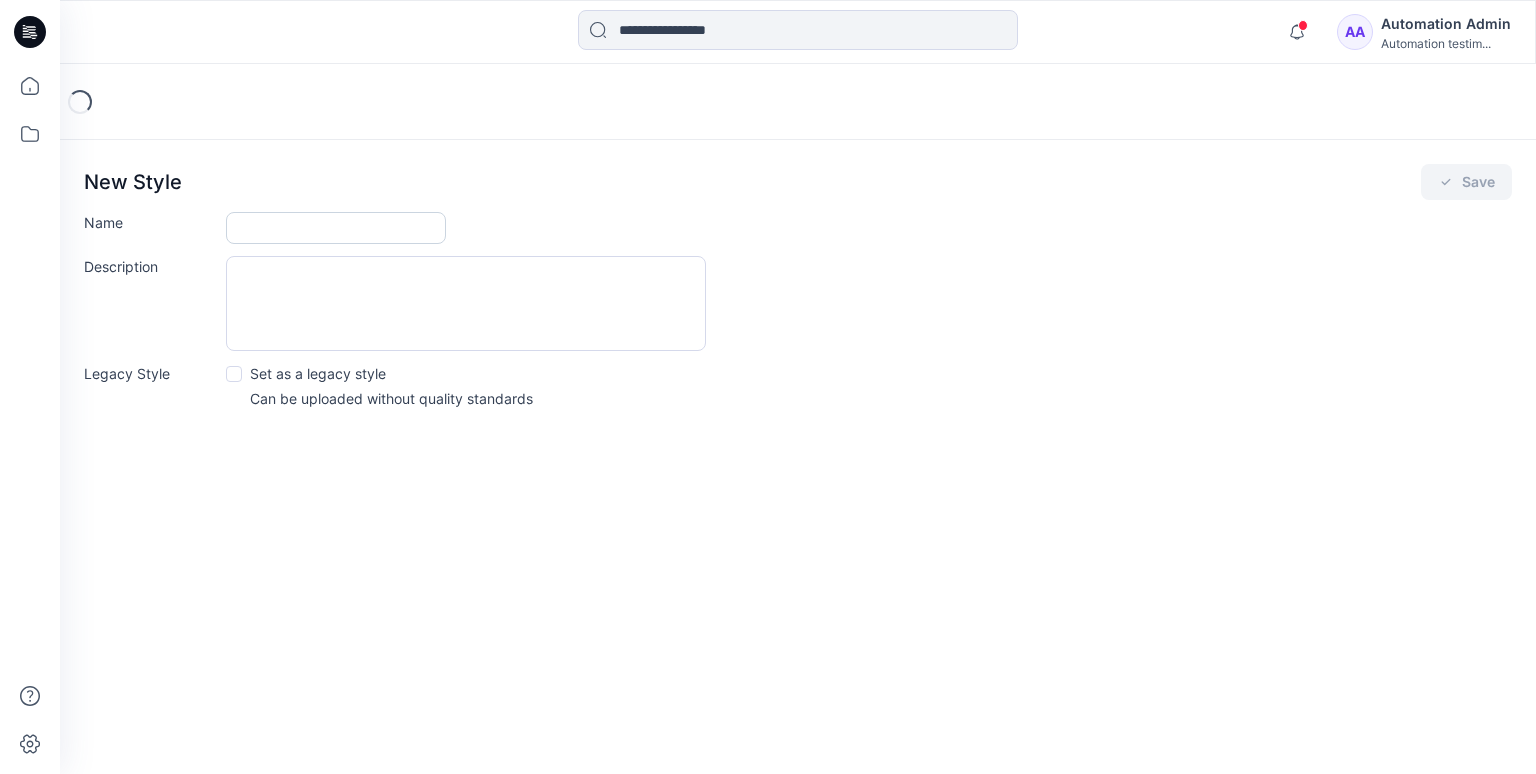 click on "Name" at bounding box center [336, 228] 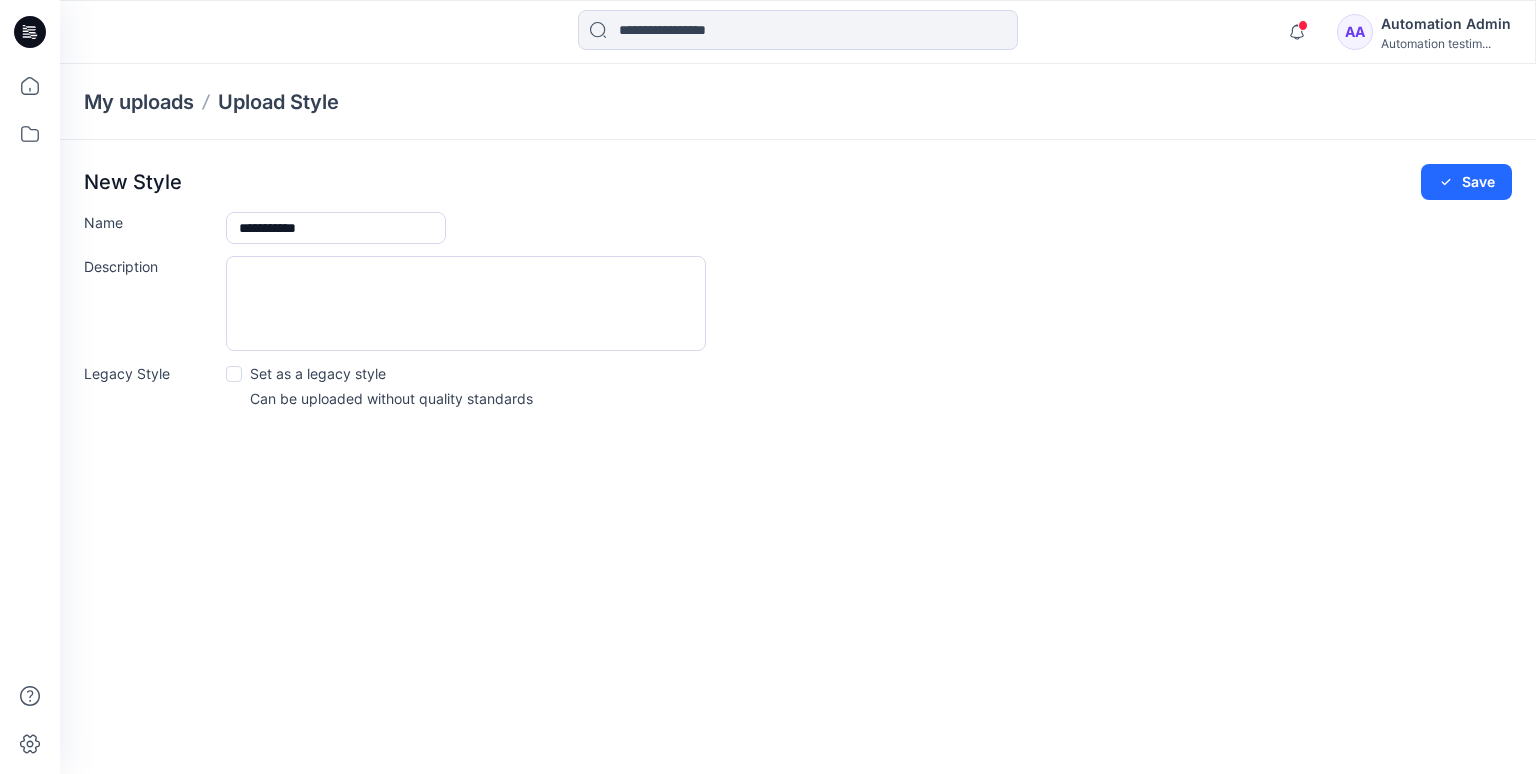type on "**********" 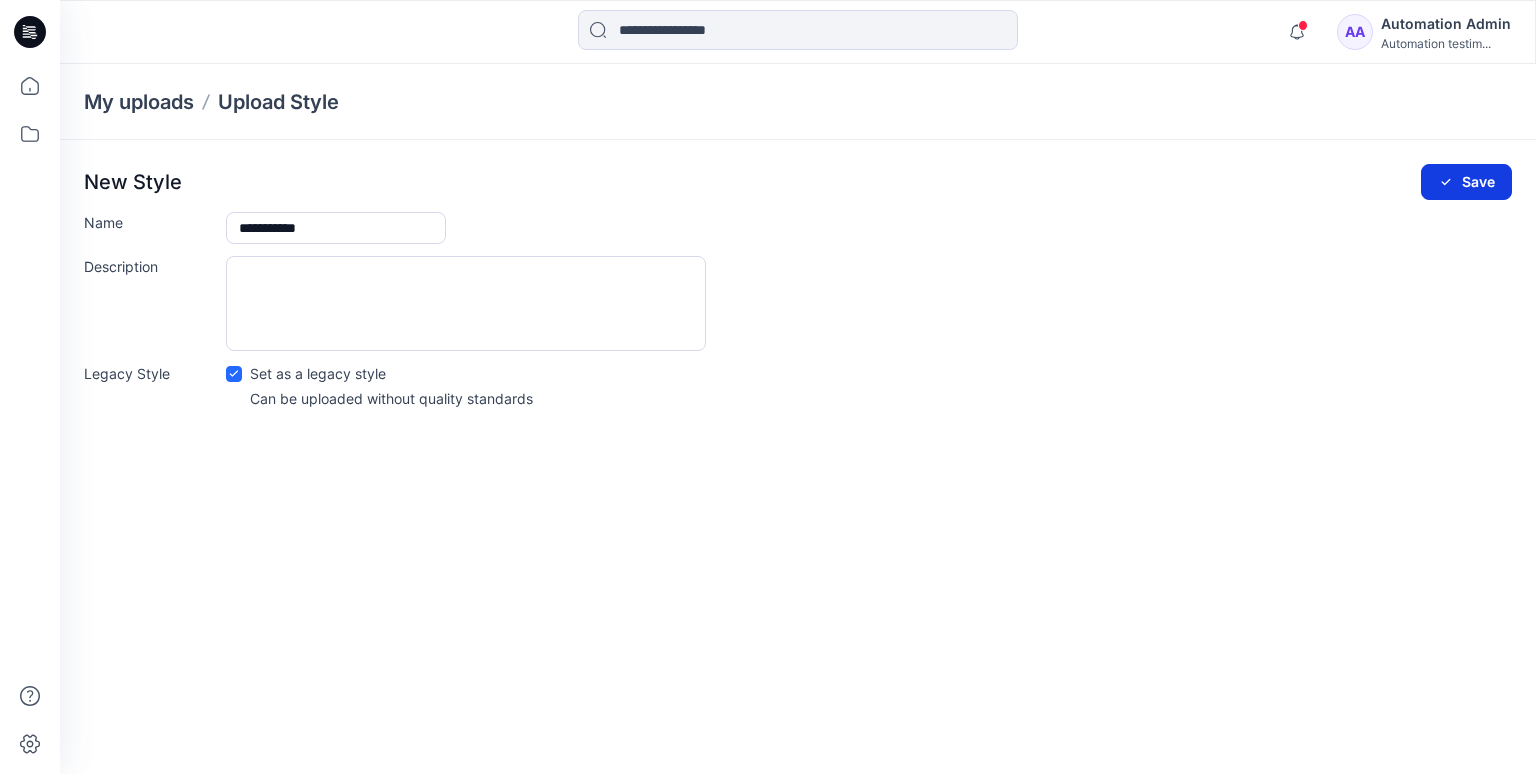 click on "Save" at bounding box center [1466, 182] 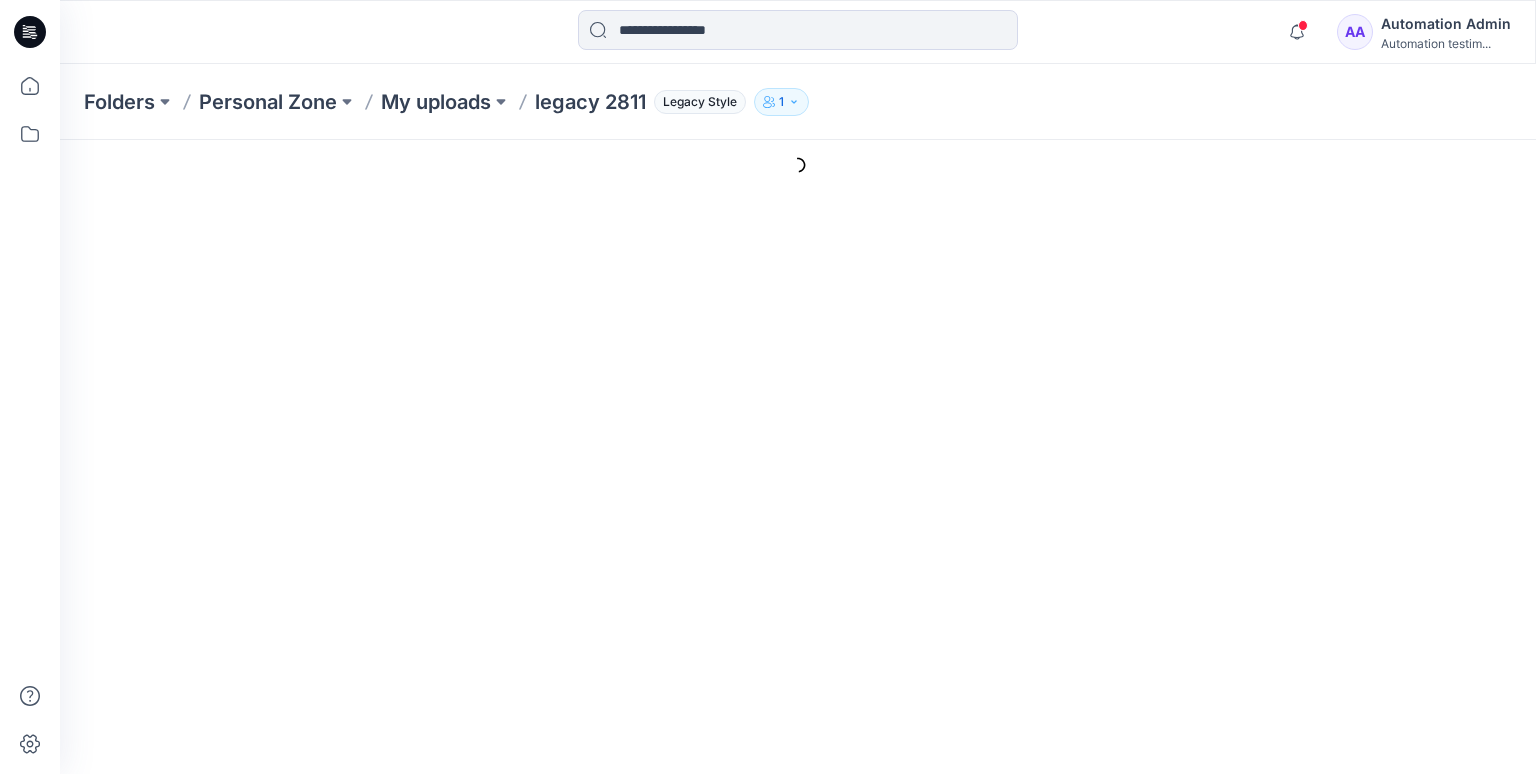scroll, scrollTop: 0, scrollLeft: 0, axis: both 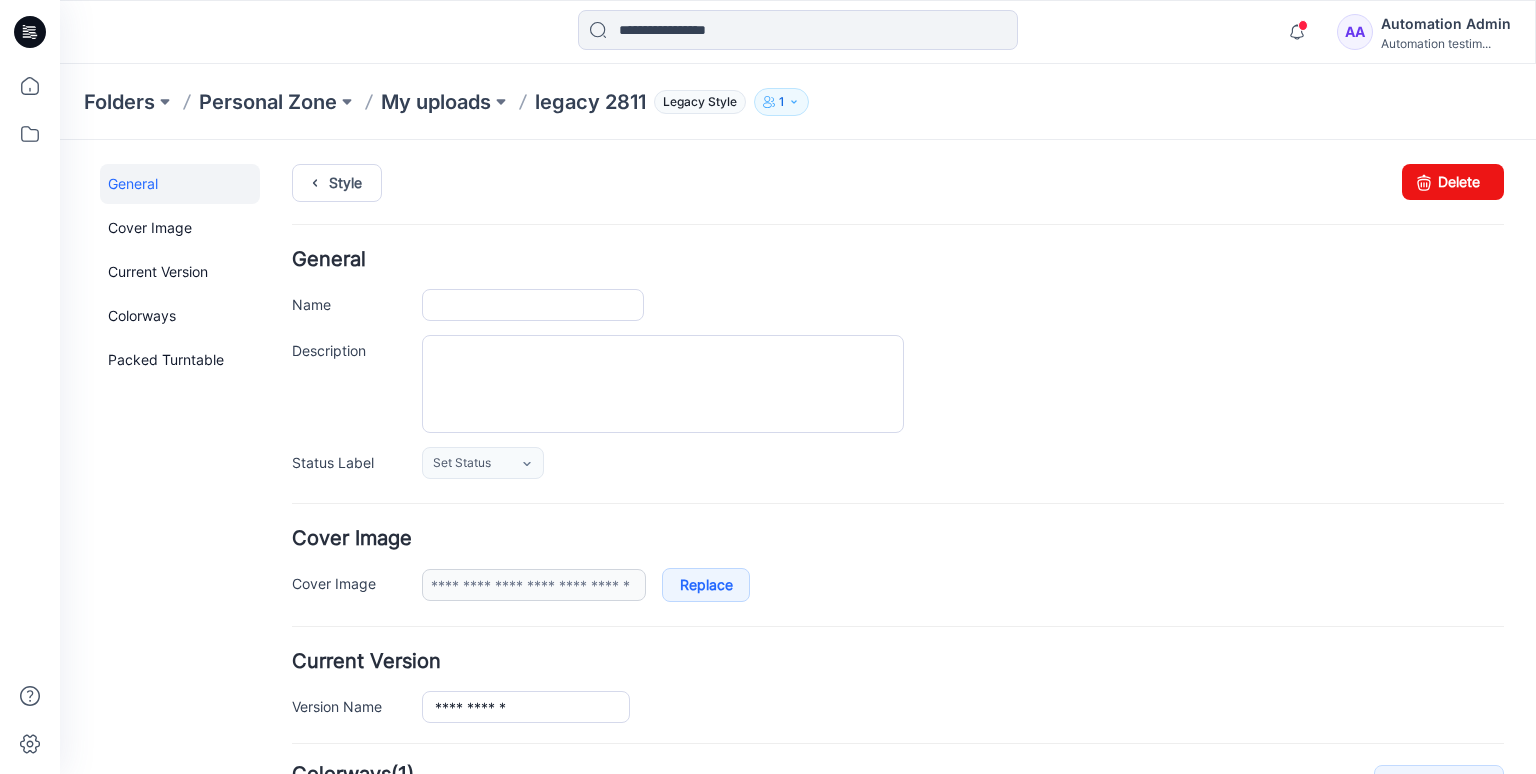 type on "**********" 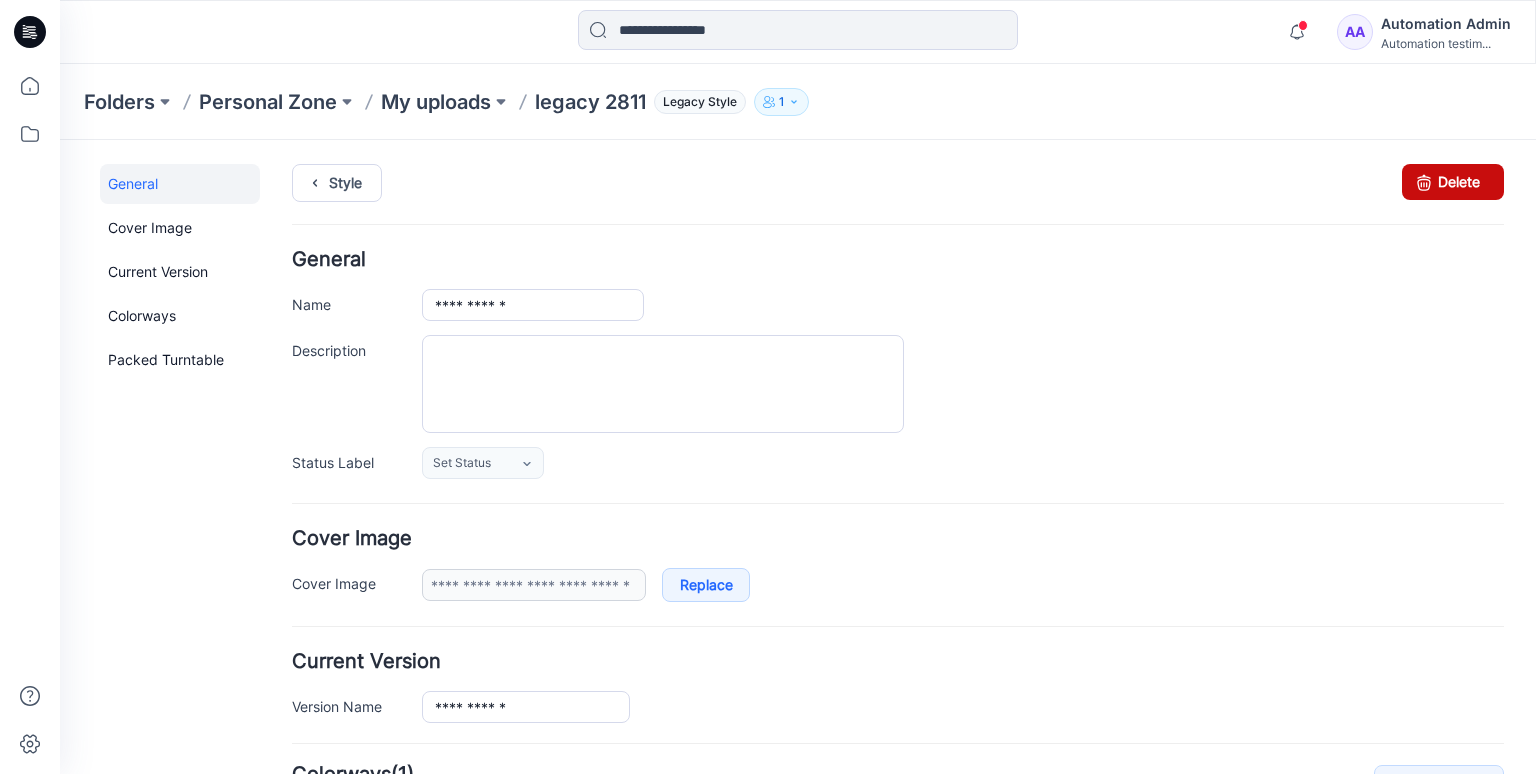 click on "Delete" at bounding box center (1453, 182) 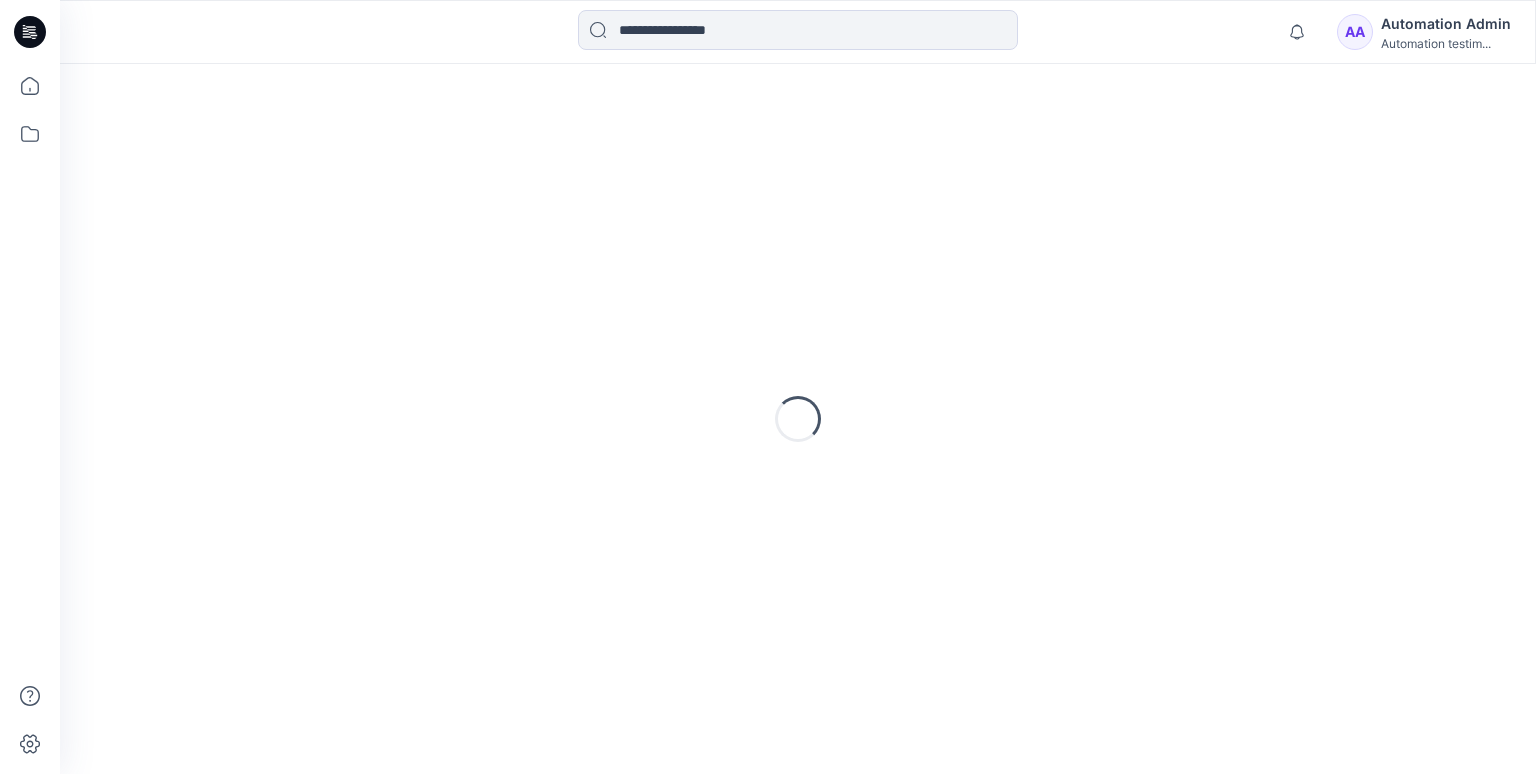 scroll, scrollTop: 0, scrollLeft: 0, axis: both 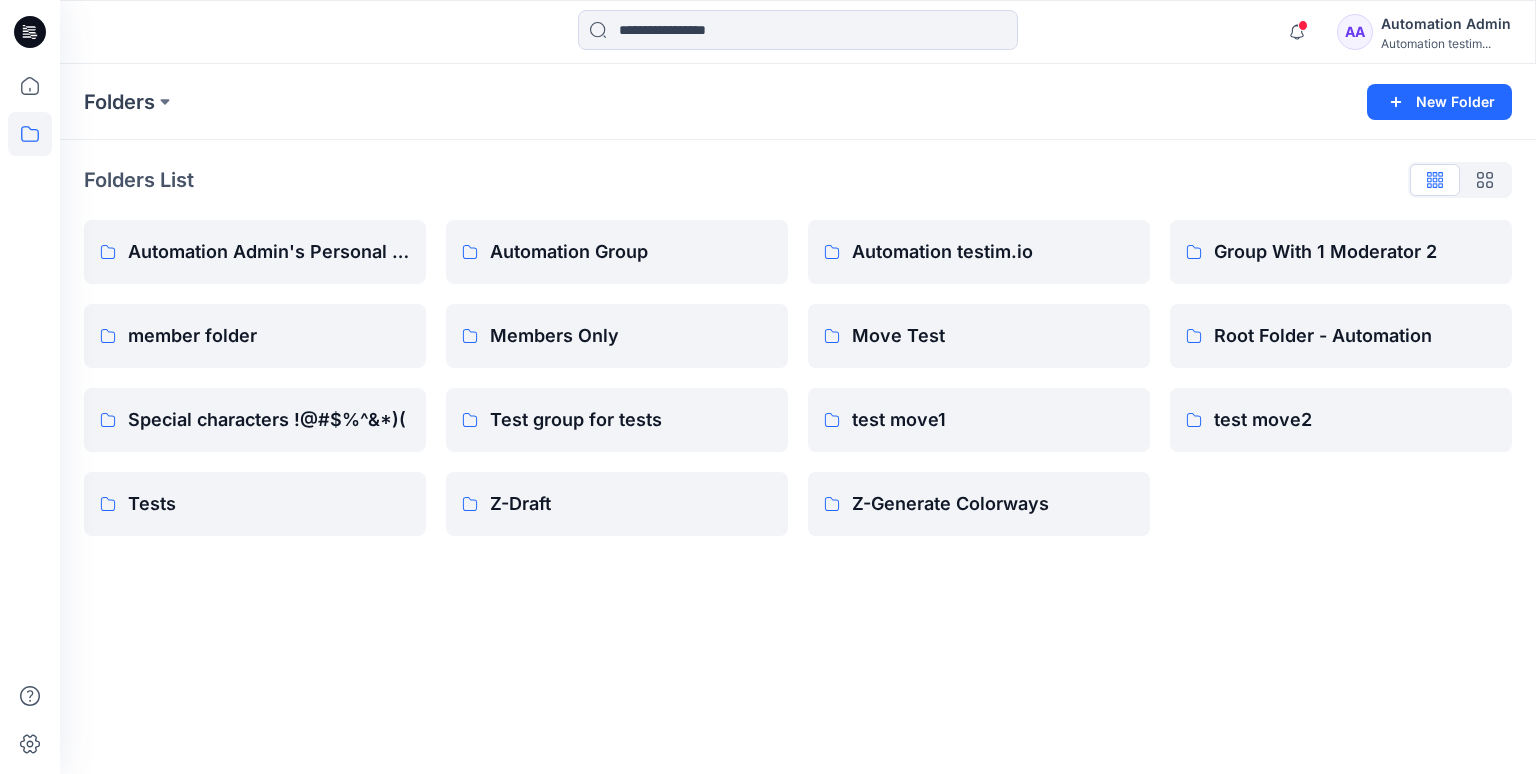click on "AA Automation Admin Automation testim..." at bounding box center (1424, 32) 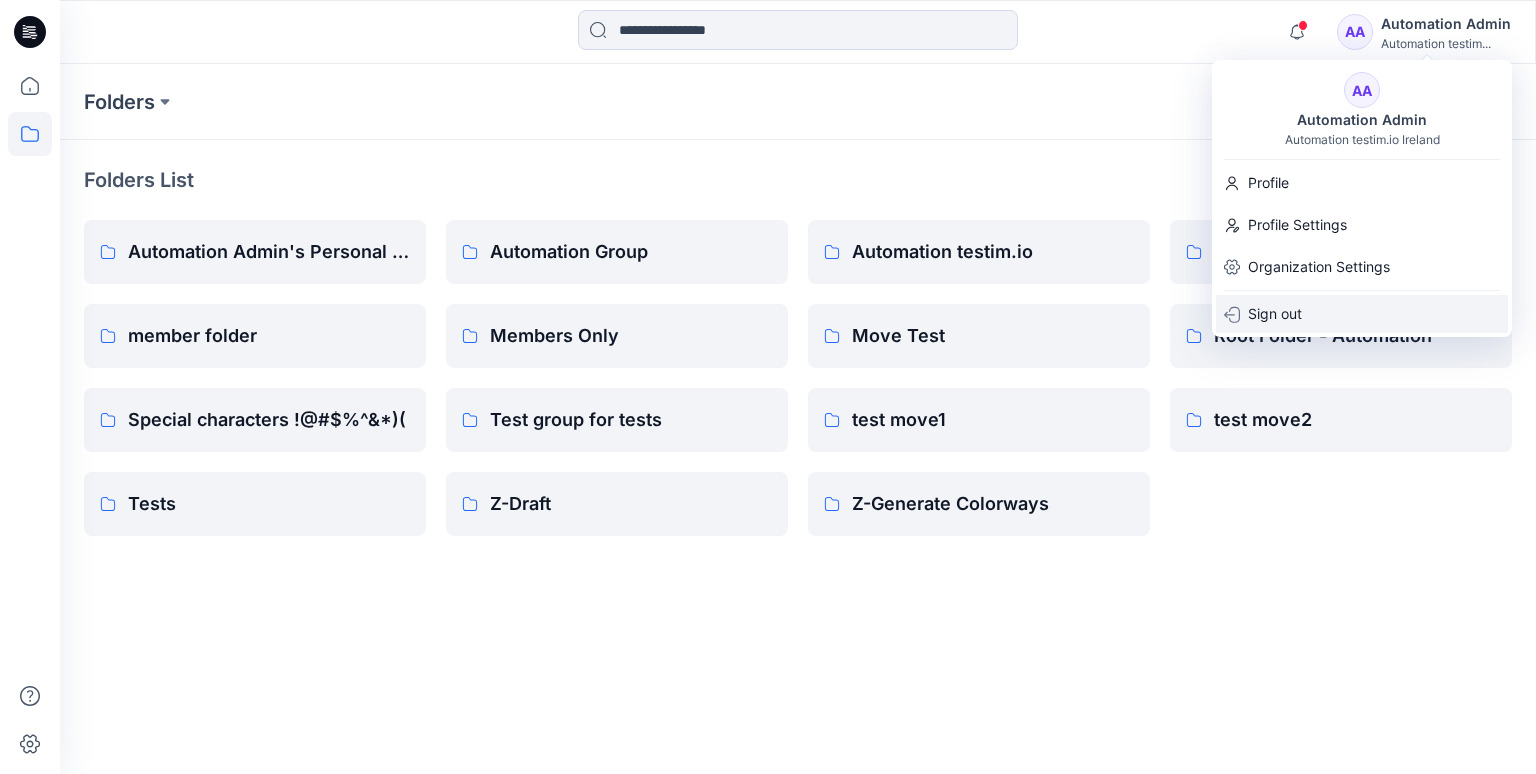 click on "Sign out" at bounding box center (1362, 314) 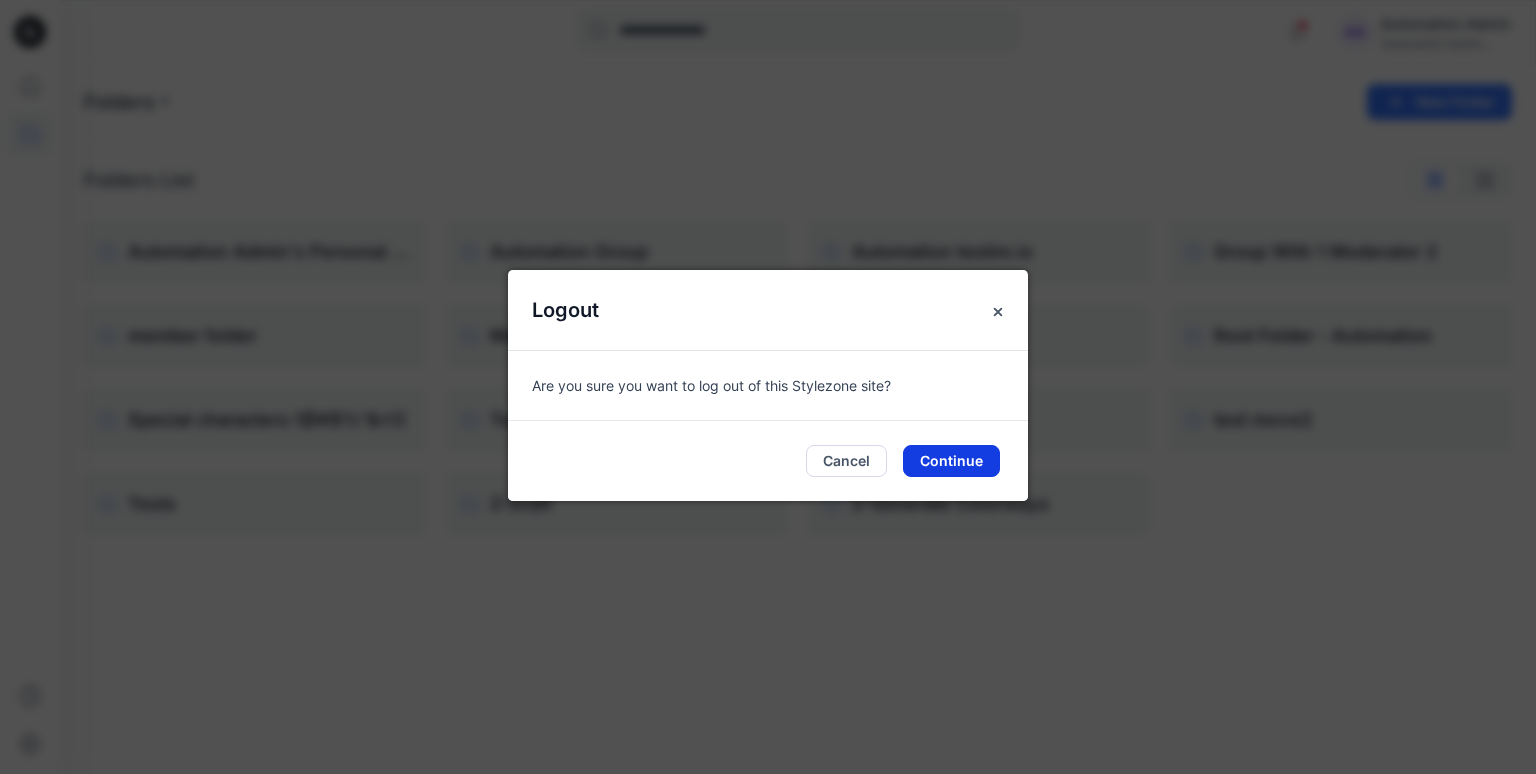click on "Continue" at bounding box center [951, 461] 